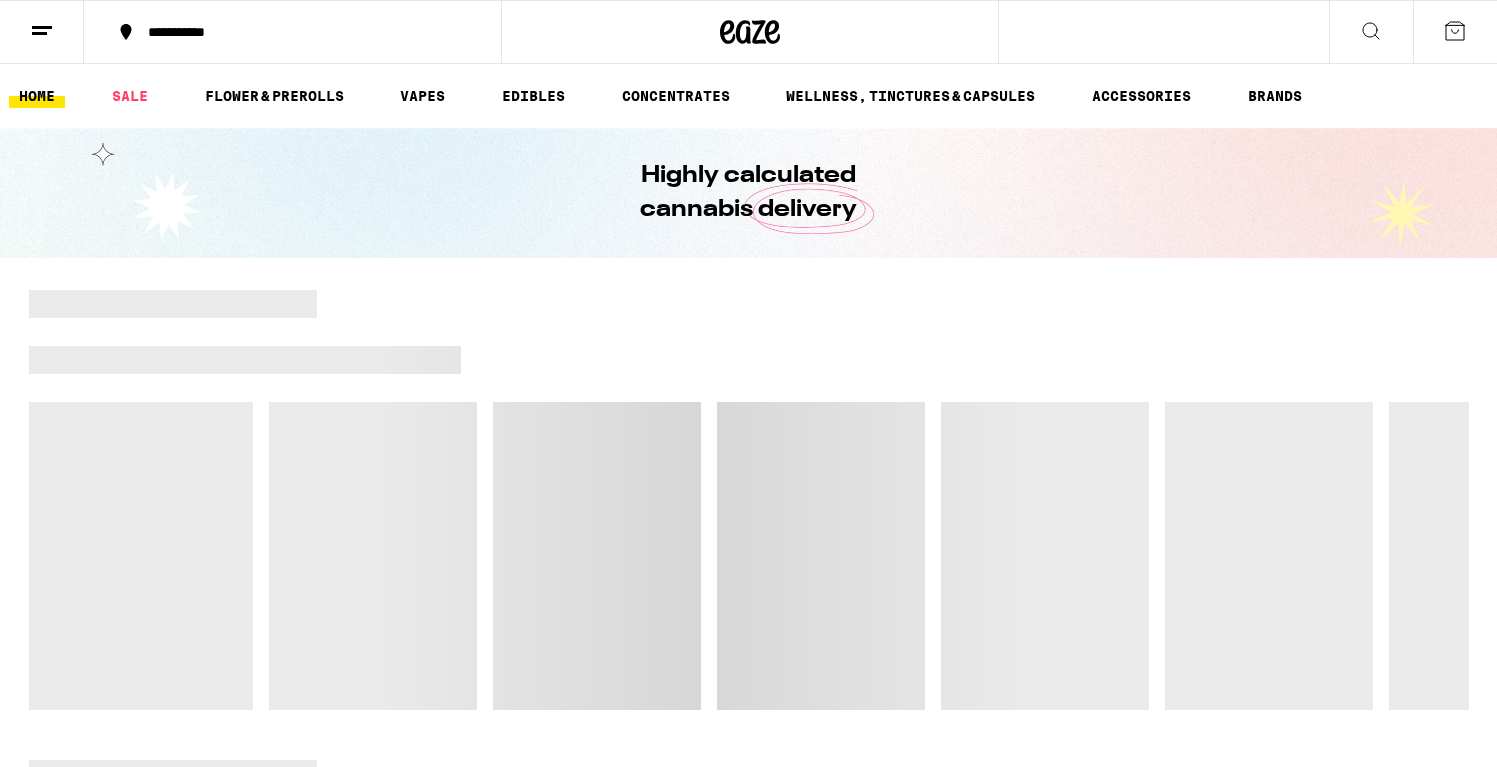 scroll, scrollTop: 0, scrollLeft: 0, axis: both 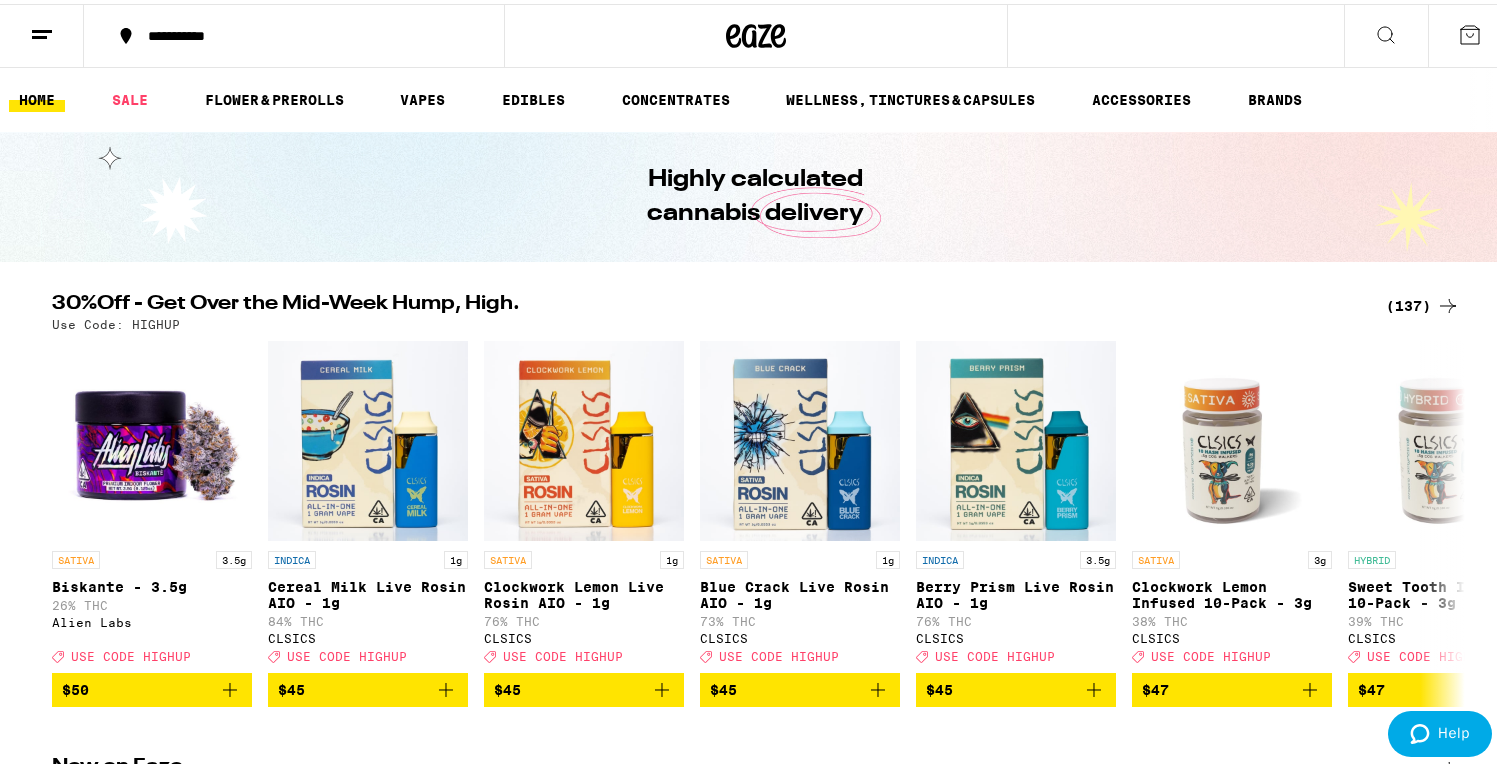 click on "(137)" at bounding box center (1423, 302) 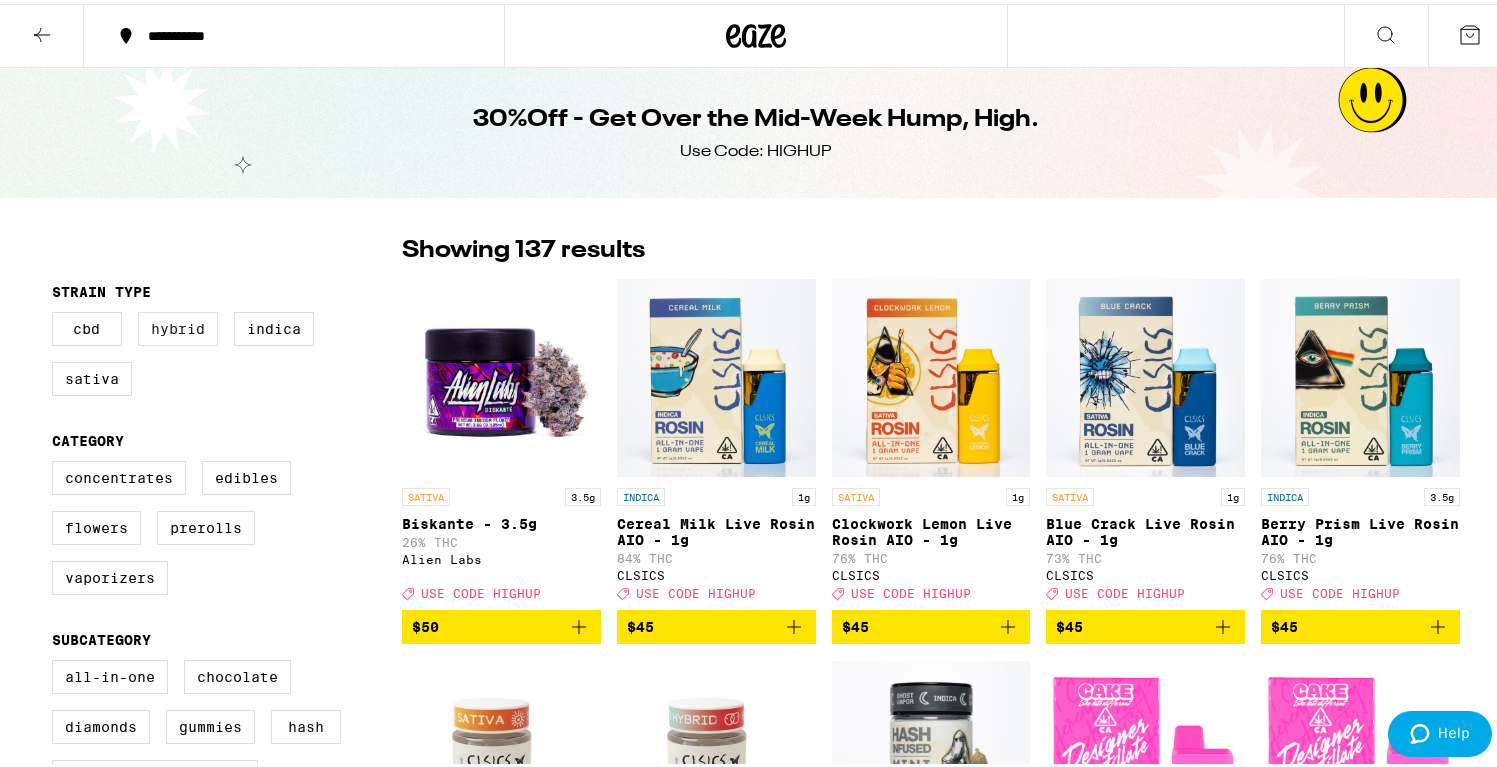 click on "Hybrid" at bounding box center (178, 325) 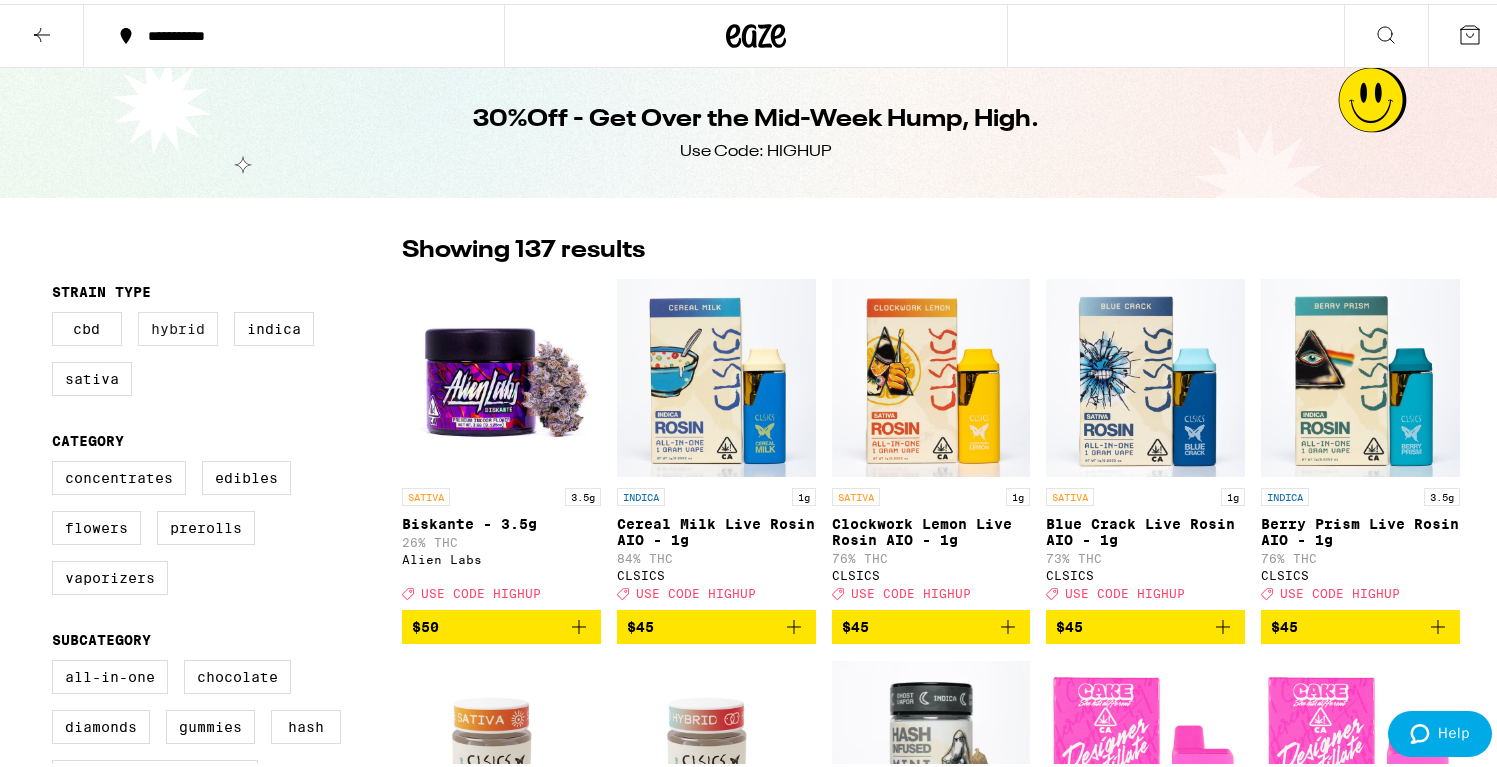 checkbox on "true" 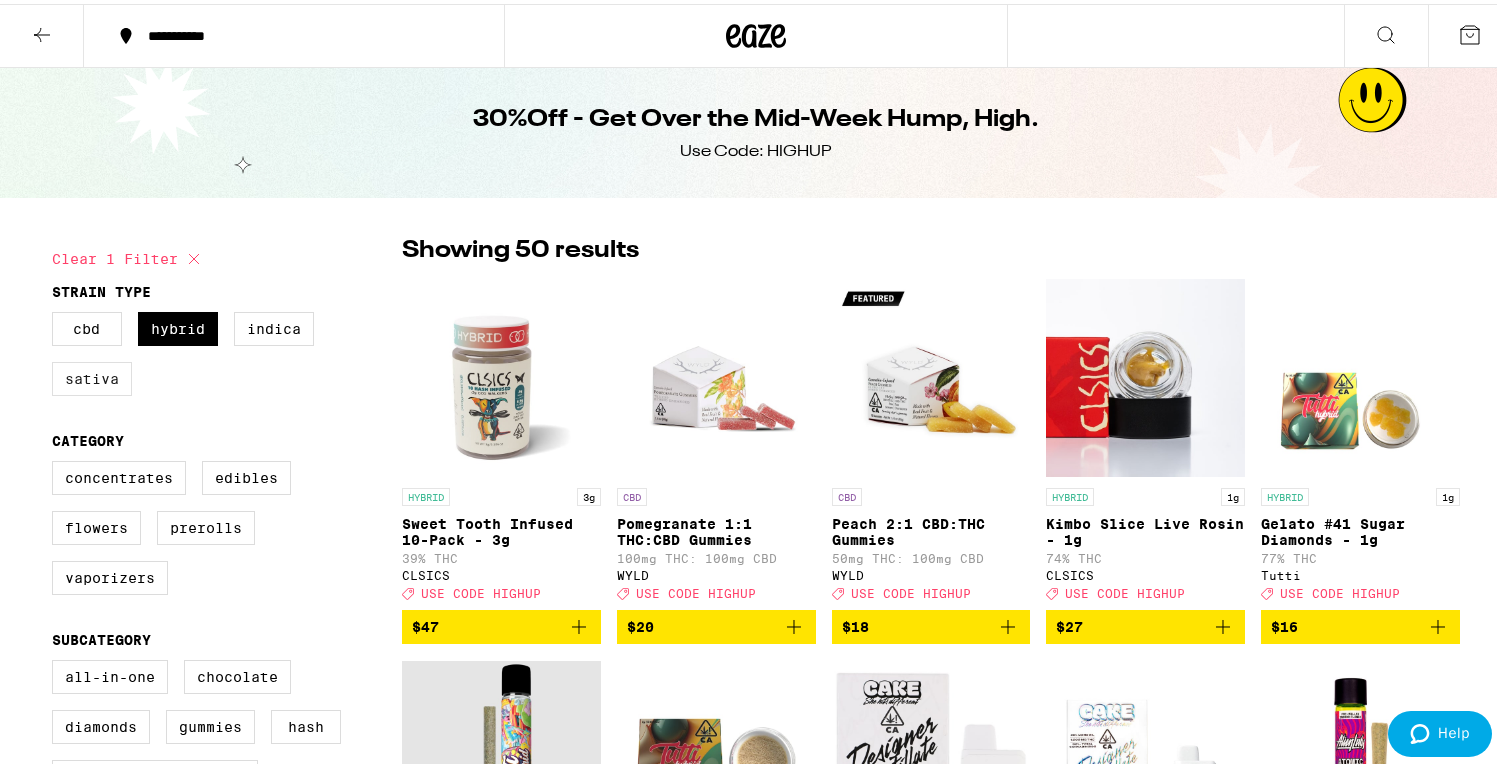 click on "Sativa" at bounding box center [92, 375] 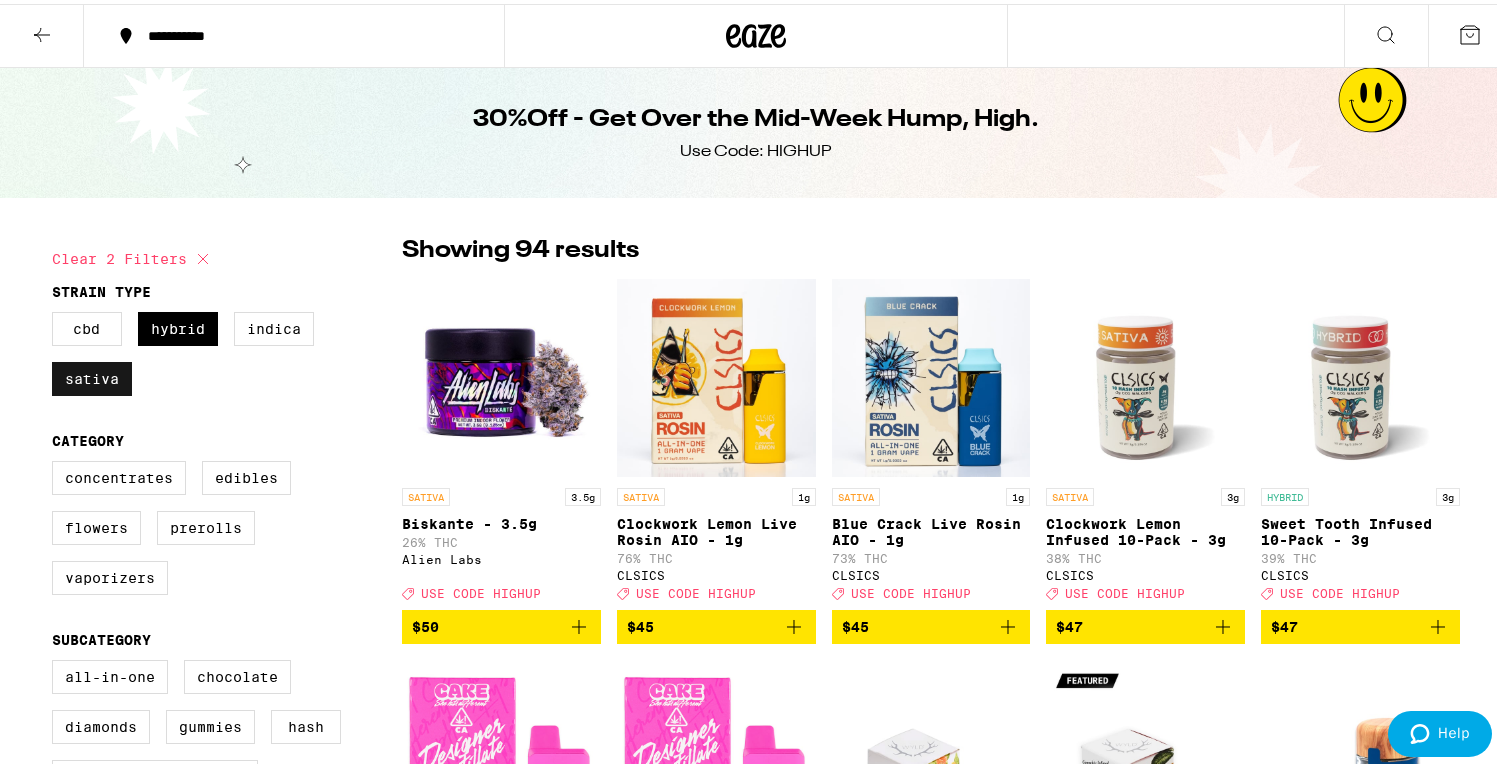 scroll, scrollTop: 13, scrollLeft: 0, axis: vertical 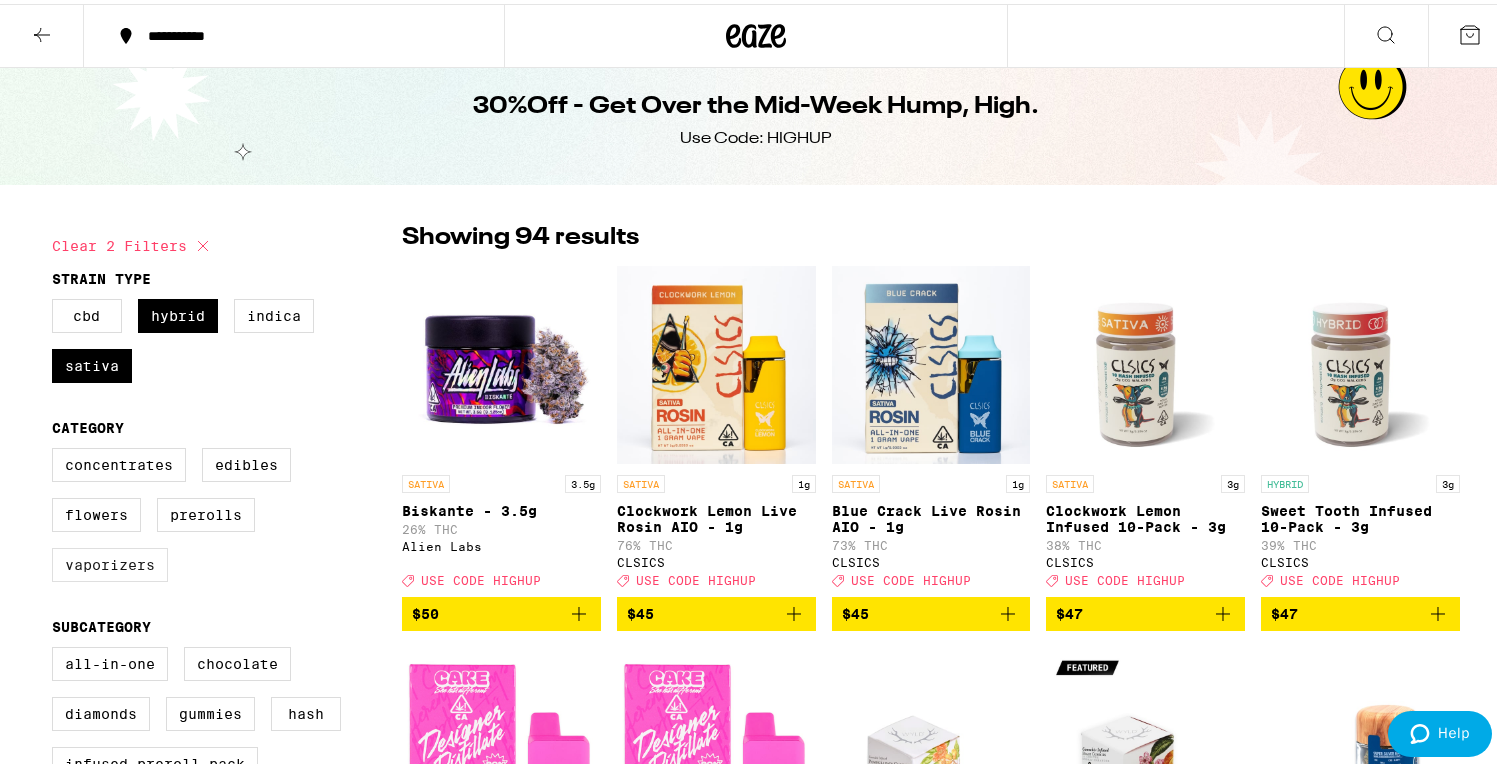 click on "Vaporizers" at bounding box center [110, 561] 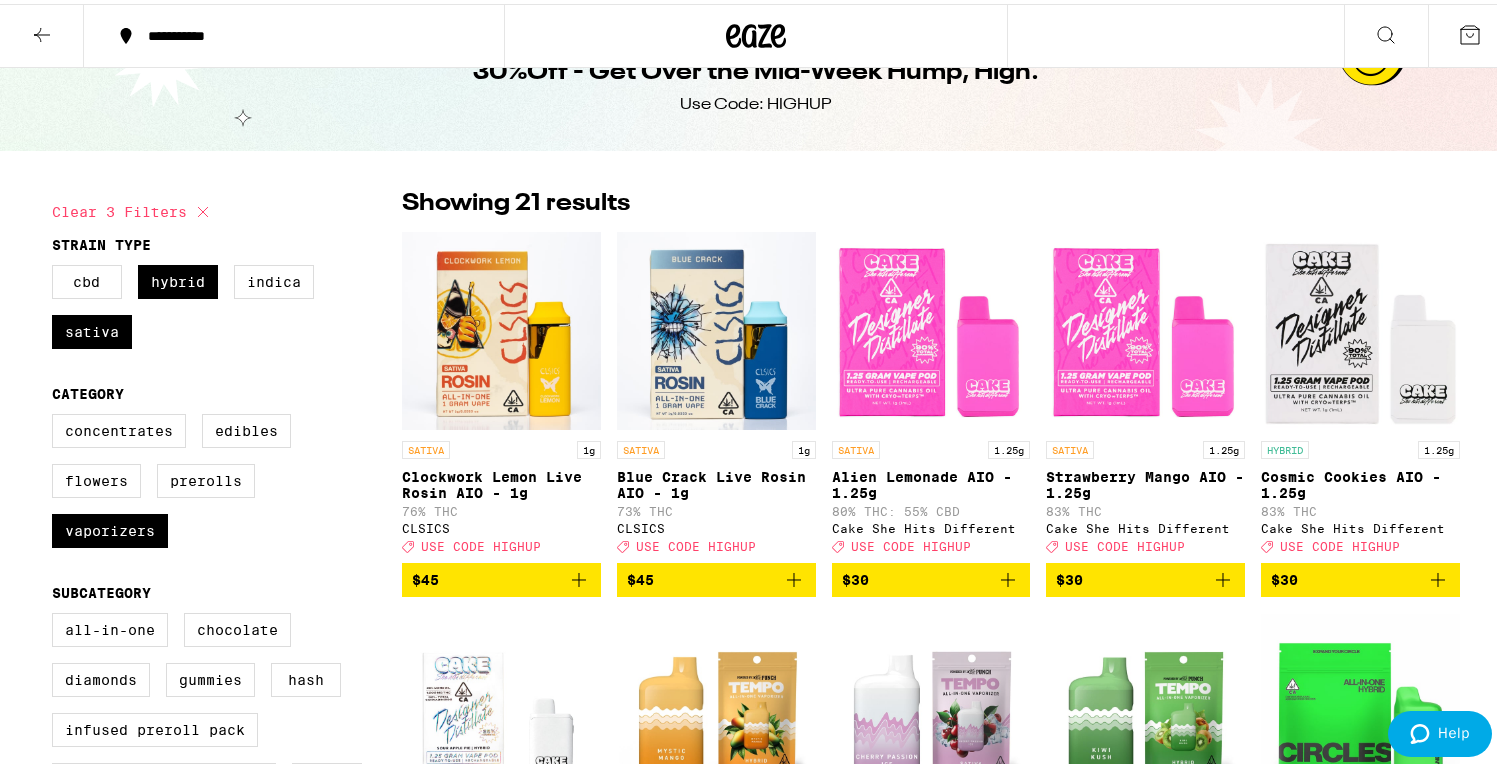 scroll, scrollTop: 0, scrollLeft: 0, axis: both 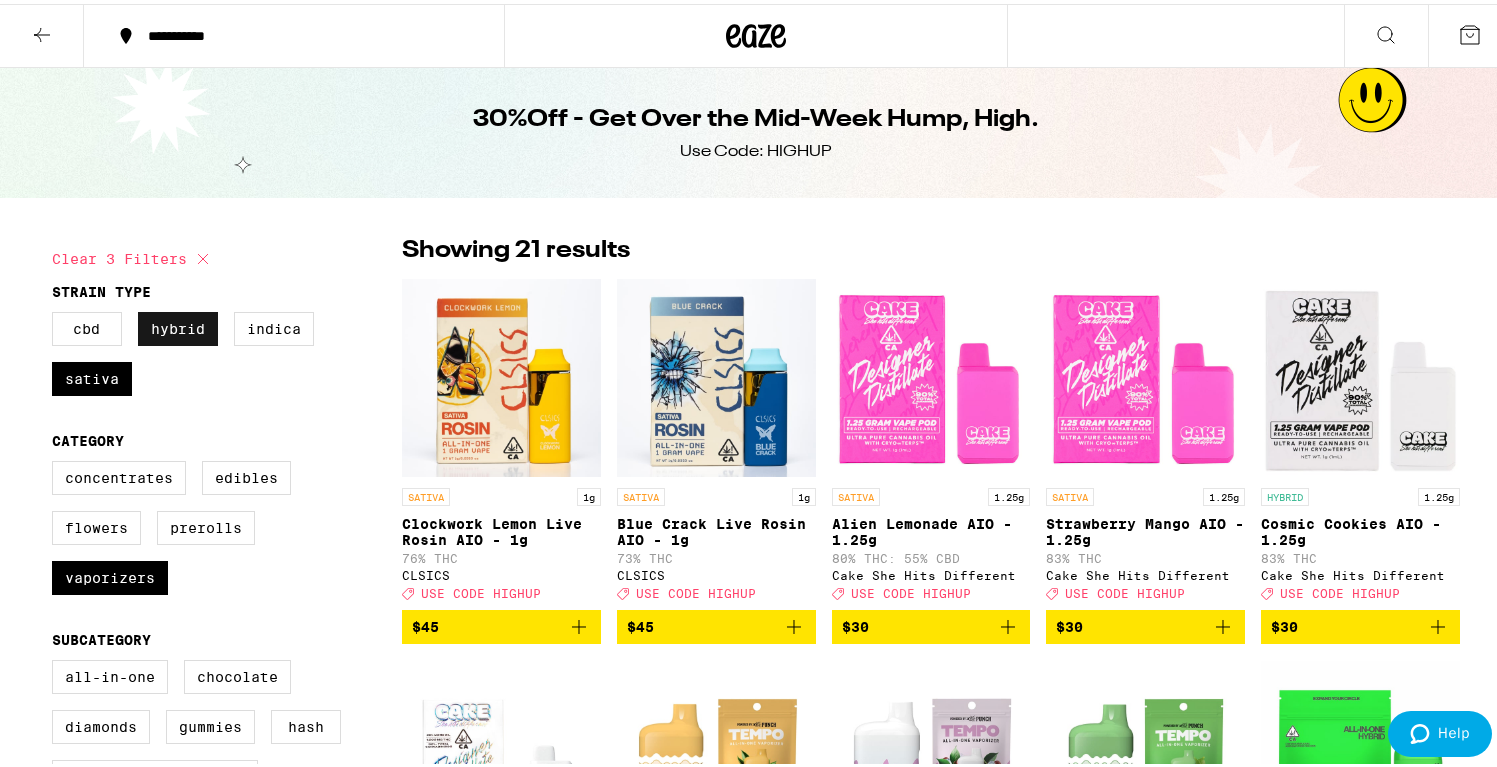 click on "Hybrid" at bounding box center [178, 325] 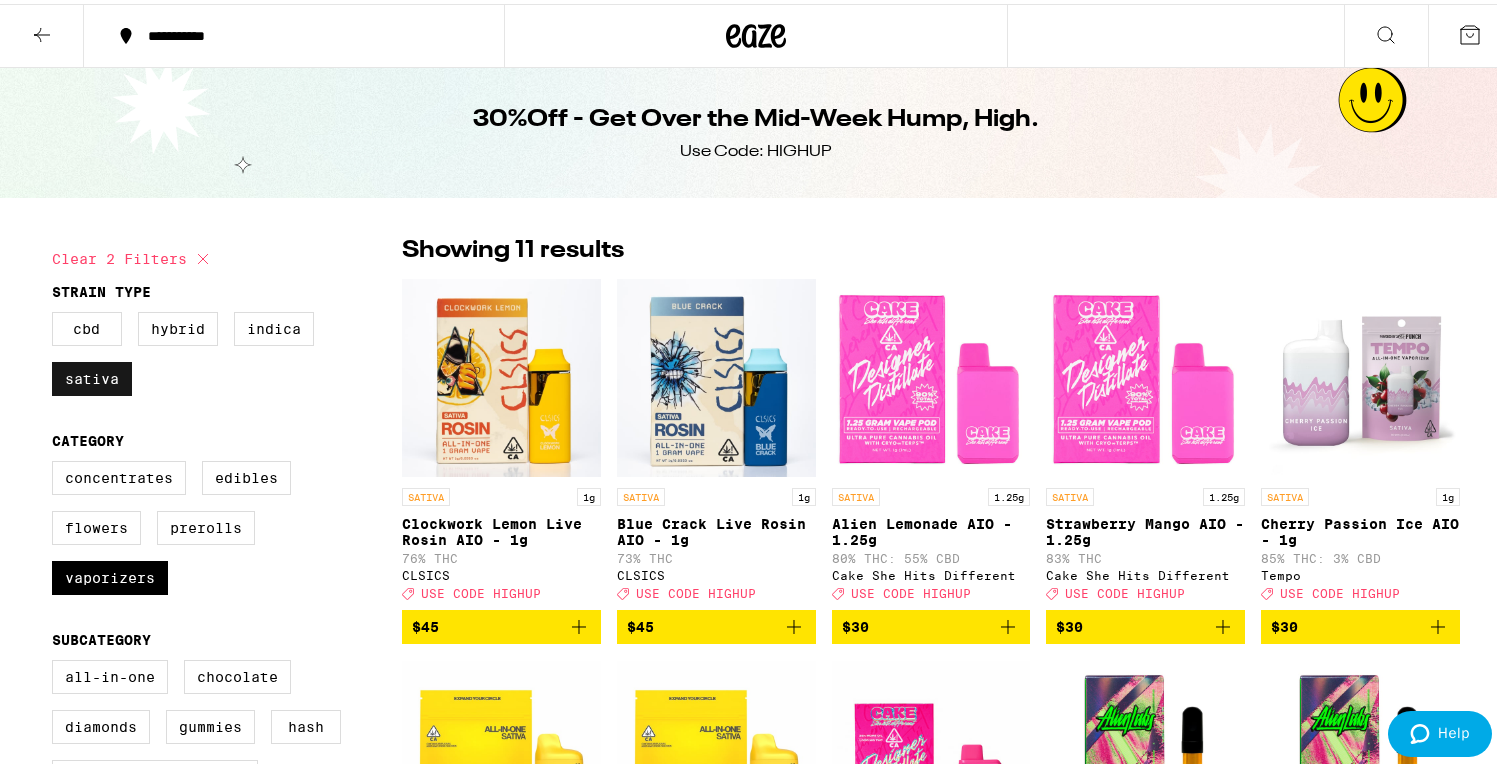 click on "Sativa" at bounding box center (92, 375) 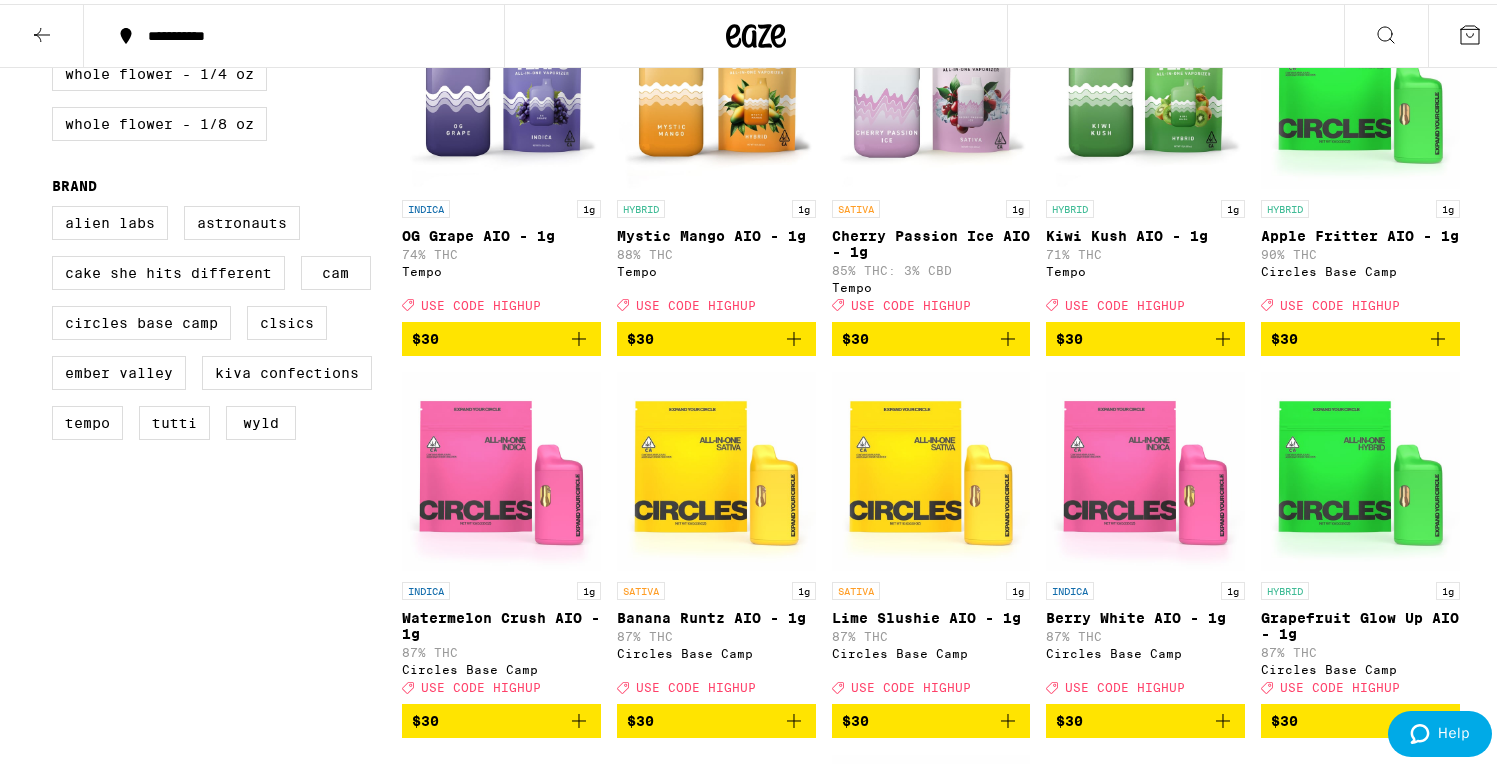 scroll, scrollTop: 1050, scrollLeft: 0, axis: vertical 